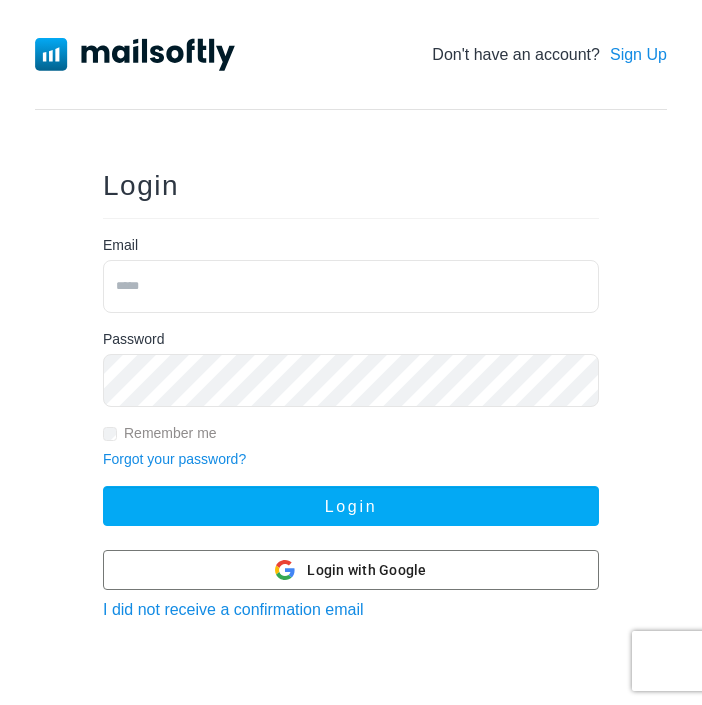 scroll, scrollTop: 0, scrollLeft: 0, axis: both 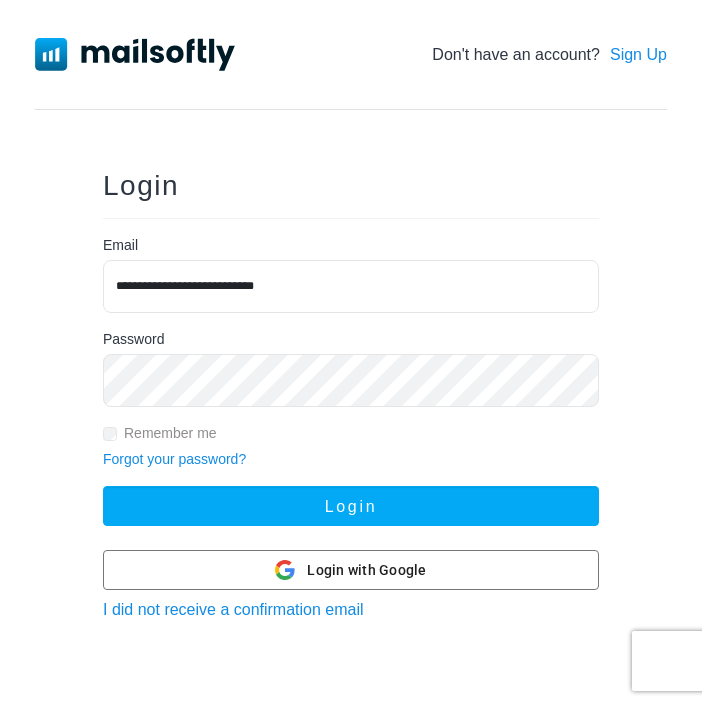type on "**********" 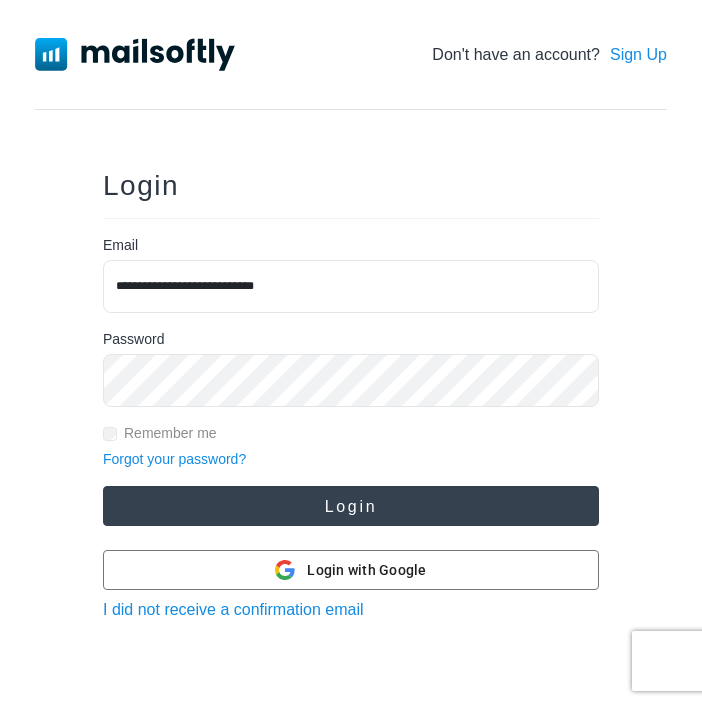 click on "Login" at bounding box center [351, 506] 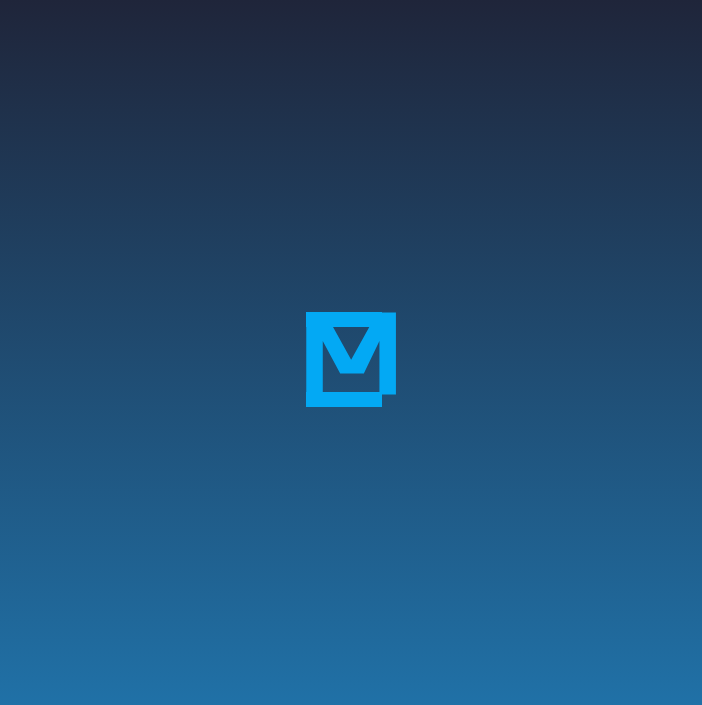 scroll, scrollTop: 0, scrollLeft: 0, axis: both 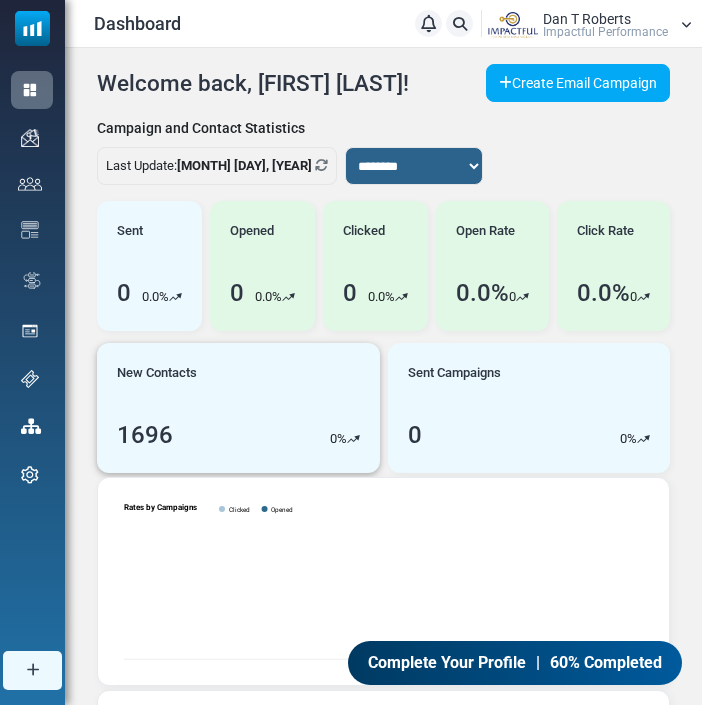 click on "New Contacts
1696
0 %" at bounding box center (238, 408) 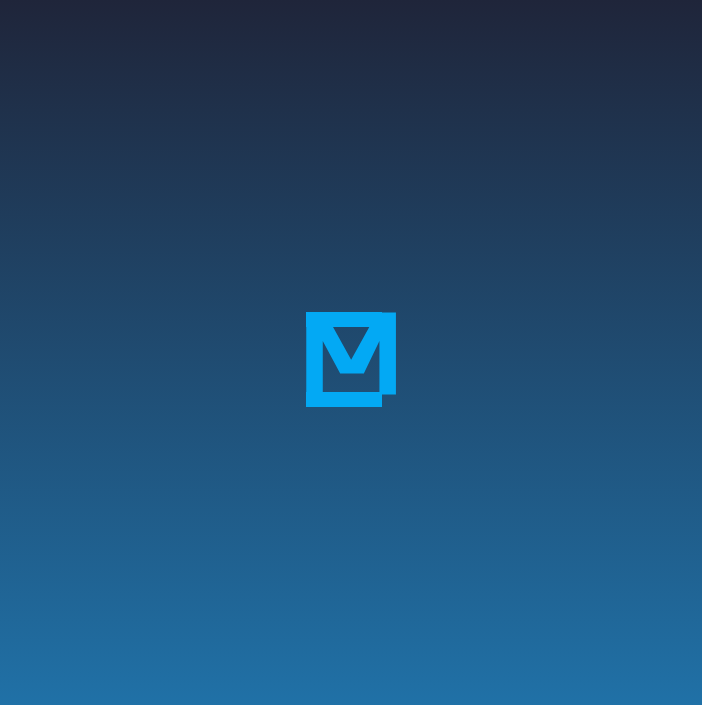 scroll, scrollTop: 0, scrollLeft: 0, axis: both 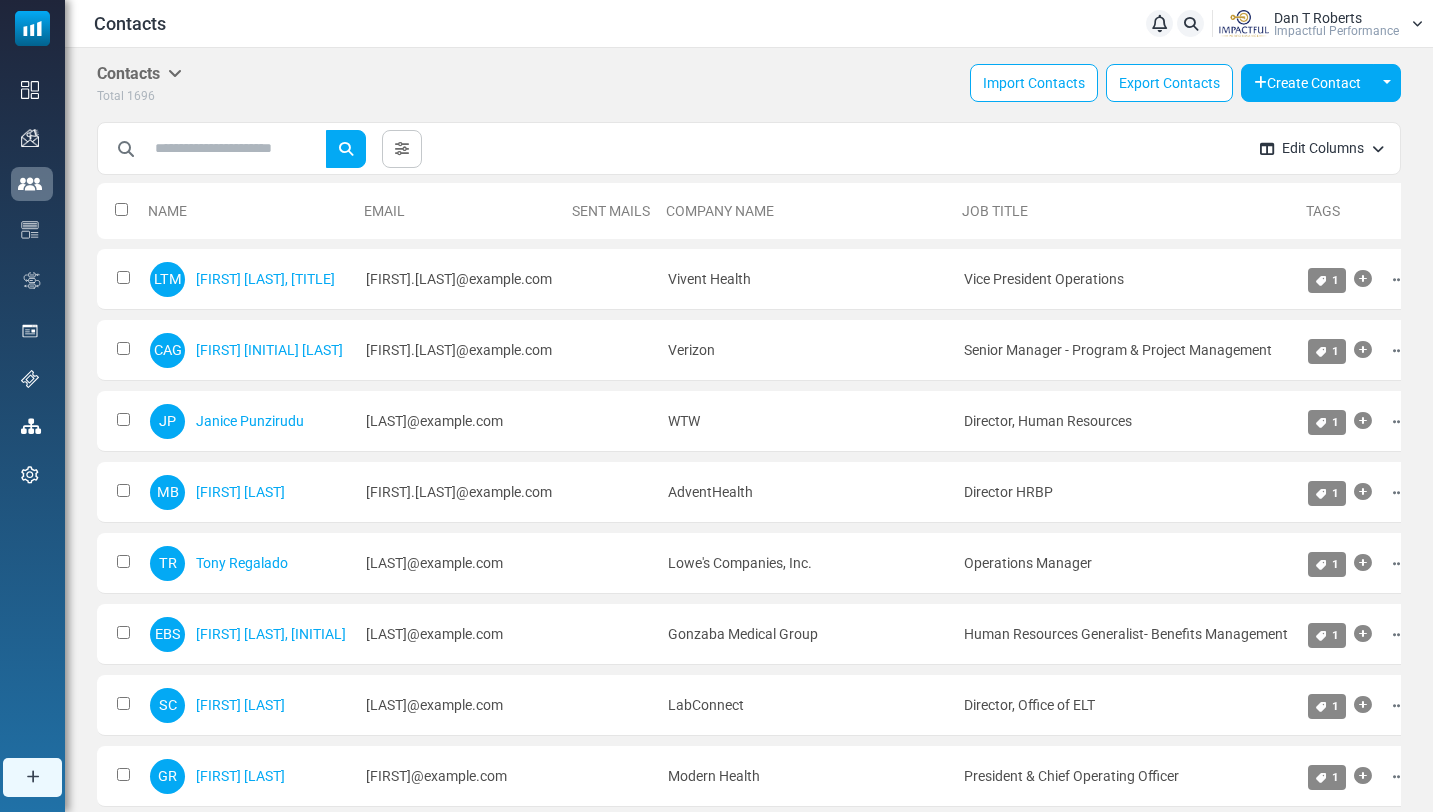 click on "Contacts
Contacts
Subscribers
Archived
Total
1696
Import Contacts
Export Contacts
Create Contact
Toggle Dropdown
Create One by One
Create Multiple" at bounding box center (749, 85) 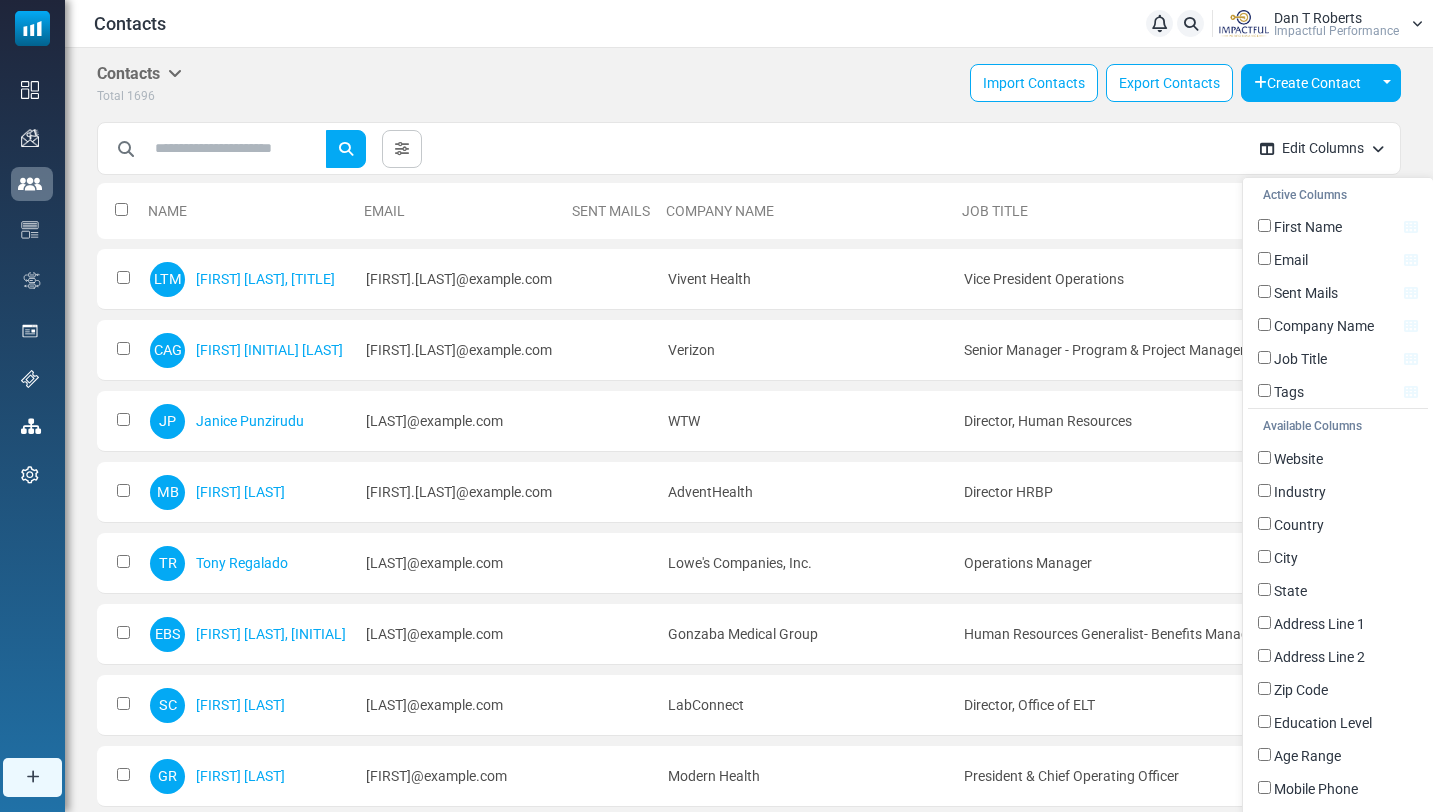 click on "Contacts
Contacts
Subscribers
Archived
Total
1696
Import Contacts
Export Contacts
Create Contact
Toggle Dropdown
Create One by One
Create Multiple" at bounding box center [749, 917] 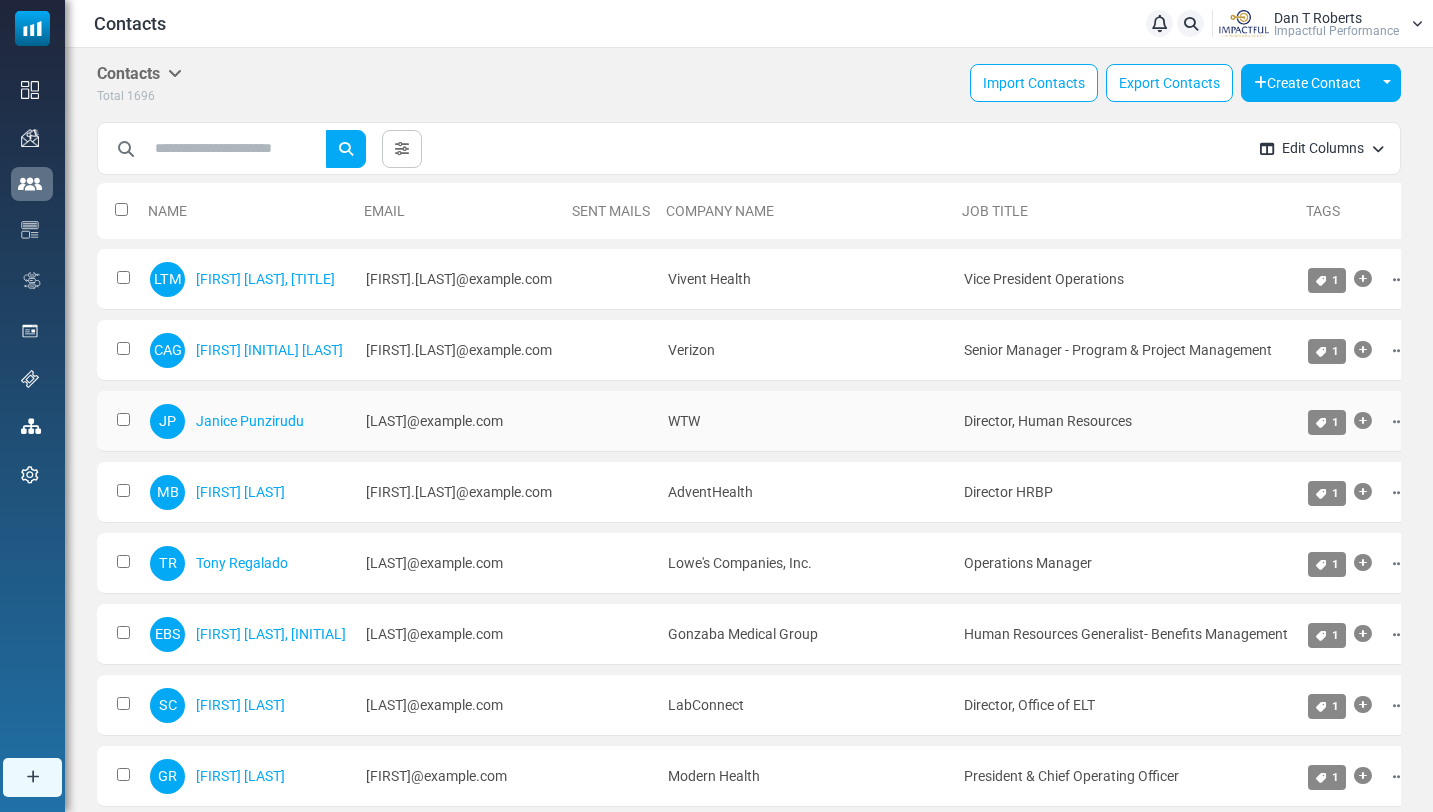 click on "janicepunzirudu@riothg.com" at bounding box center [460, 421] 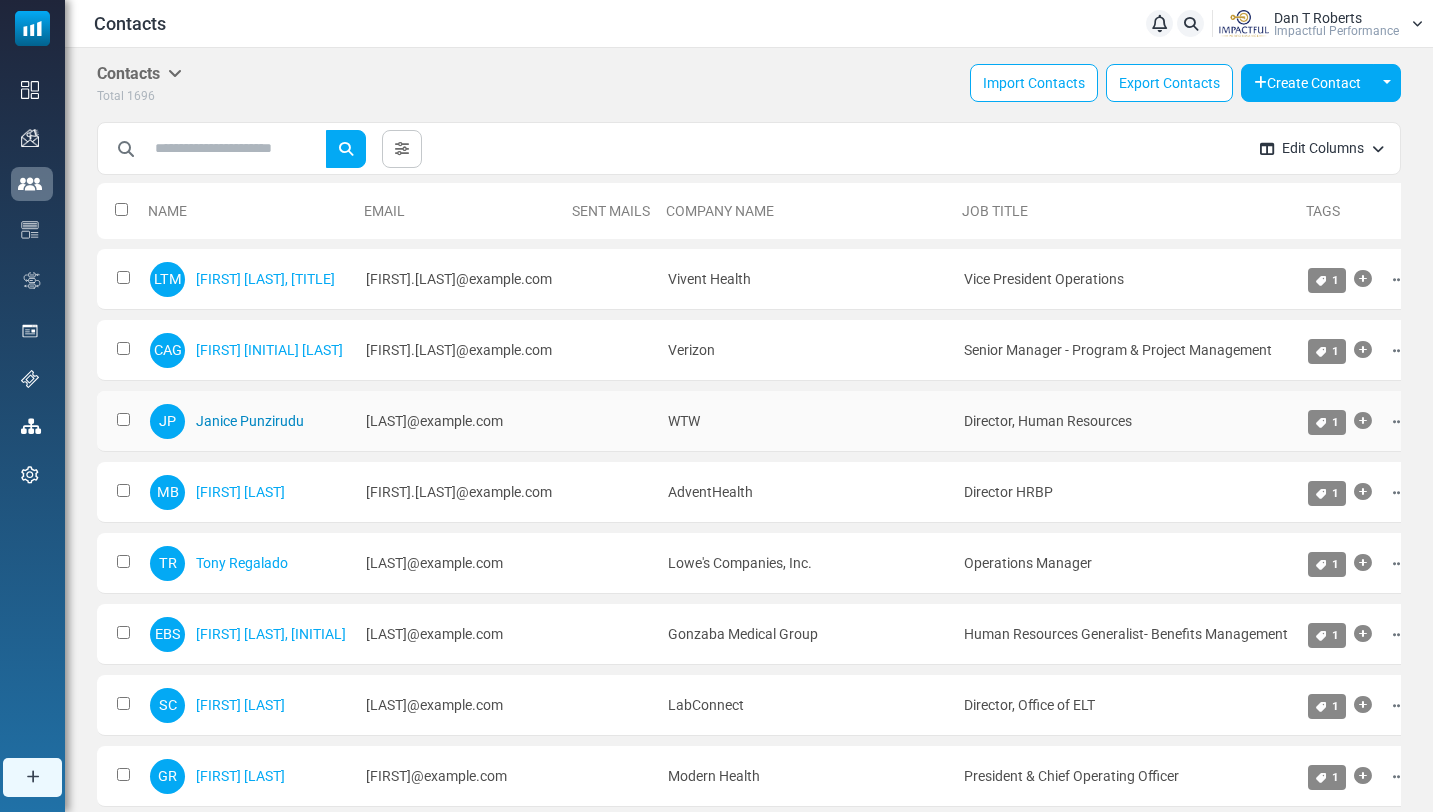 click on "Janice Punzirudu" at bounding box center (250, 421) 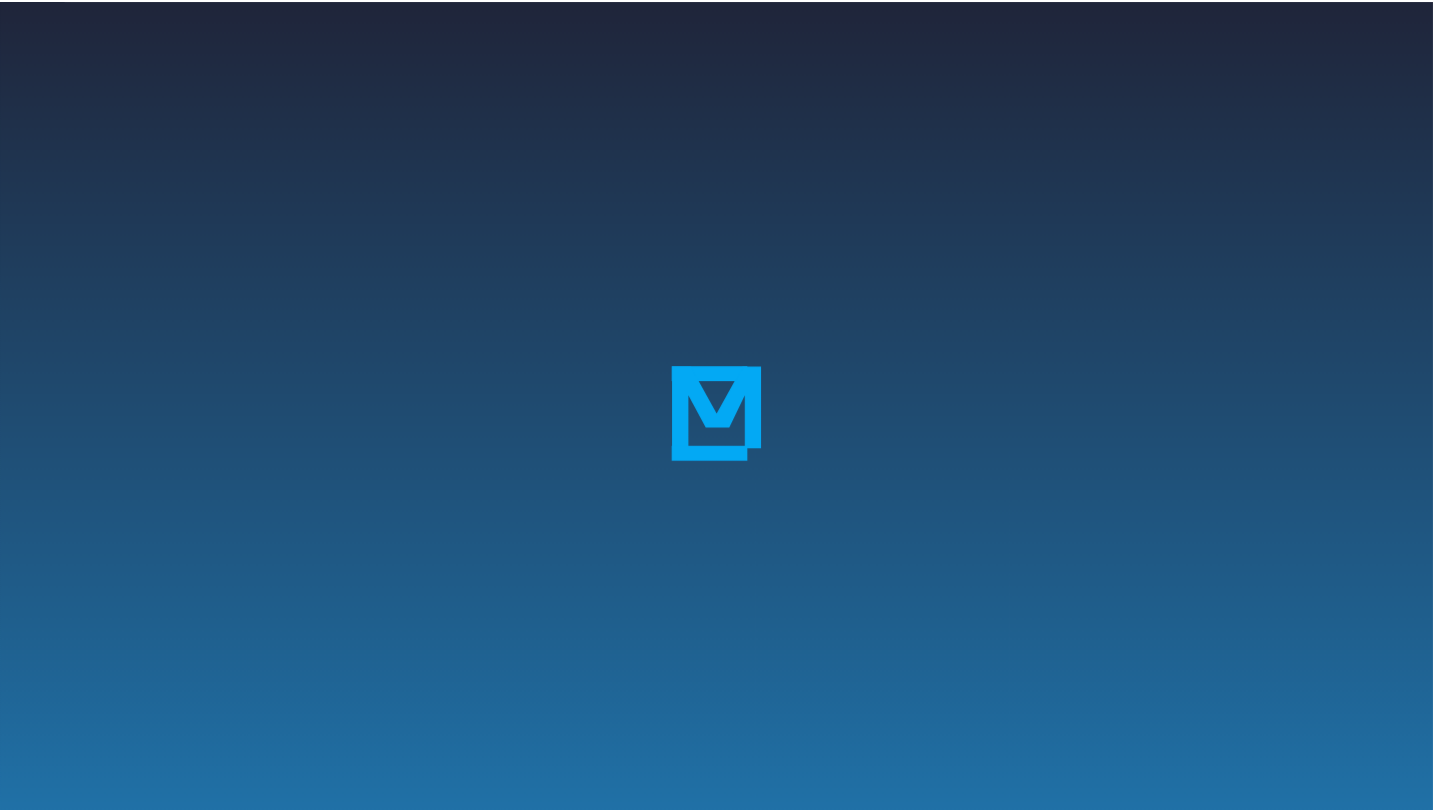 scroll, scrollTop: 0, scrollLeft: 0, axis: both 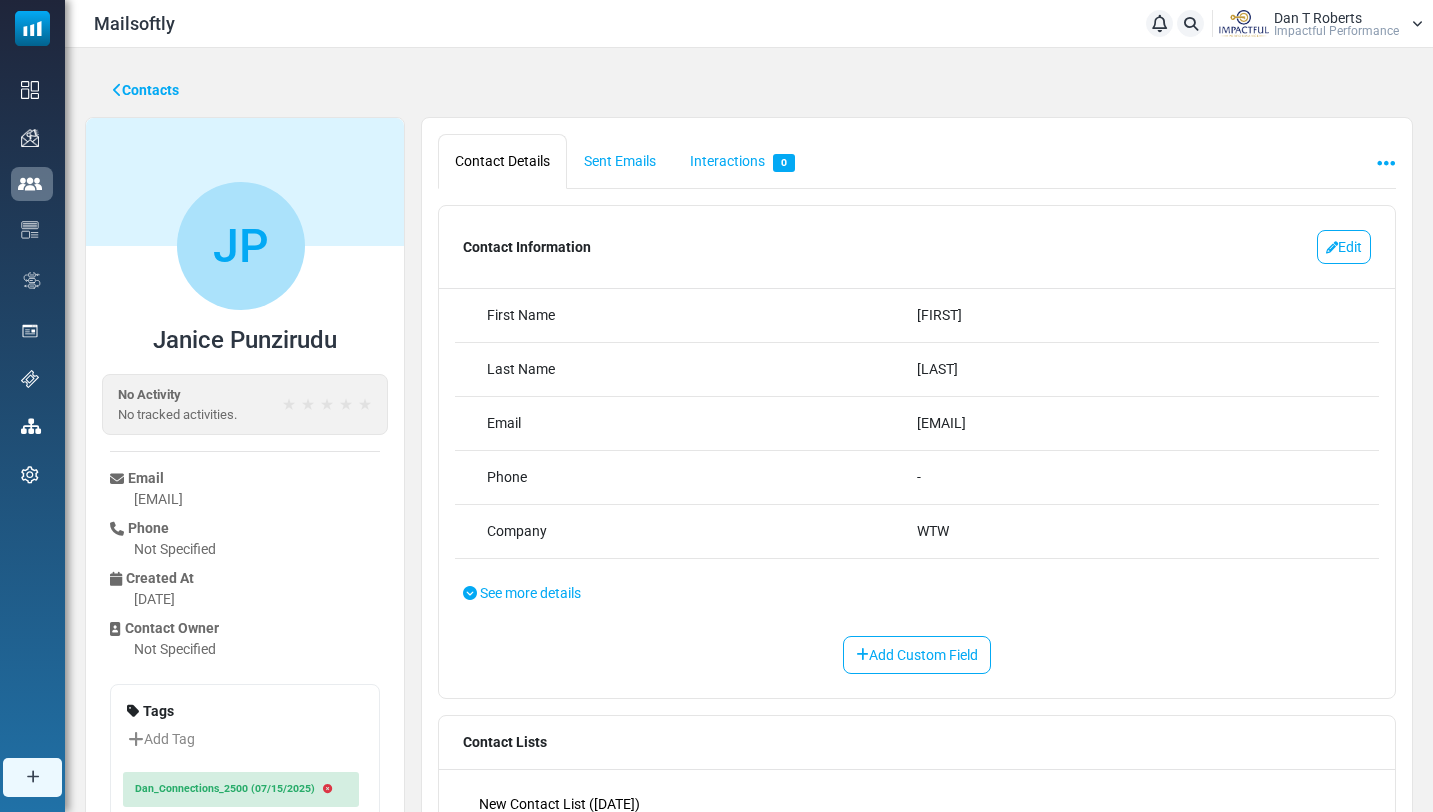 click on "Contacts" at bounding box center (146, 90) 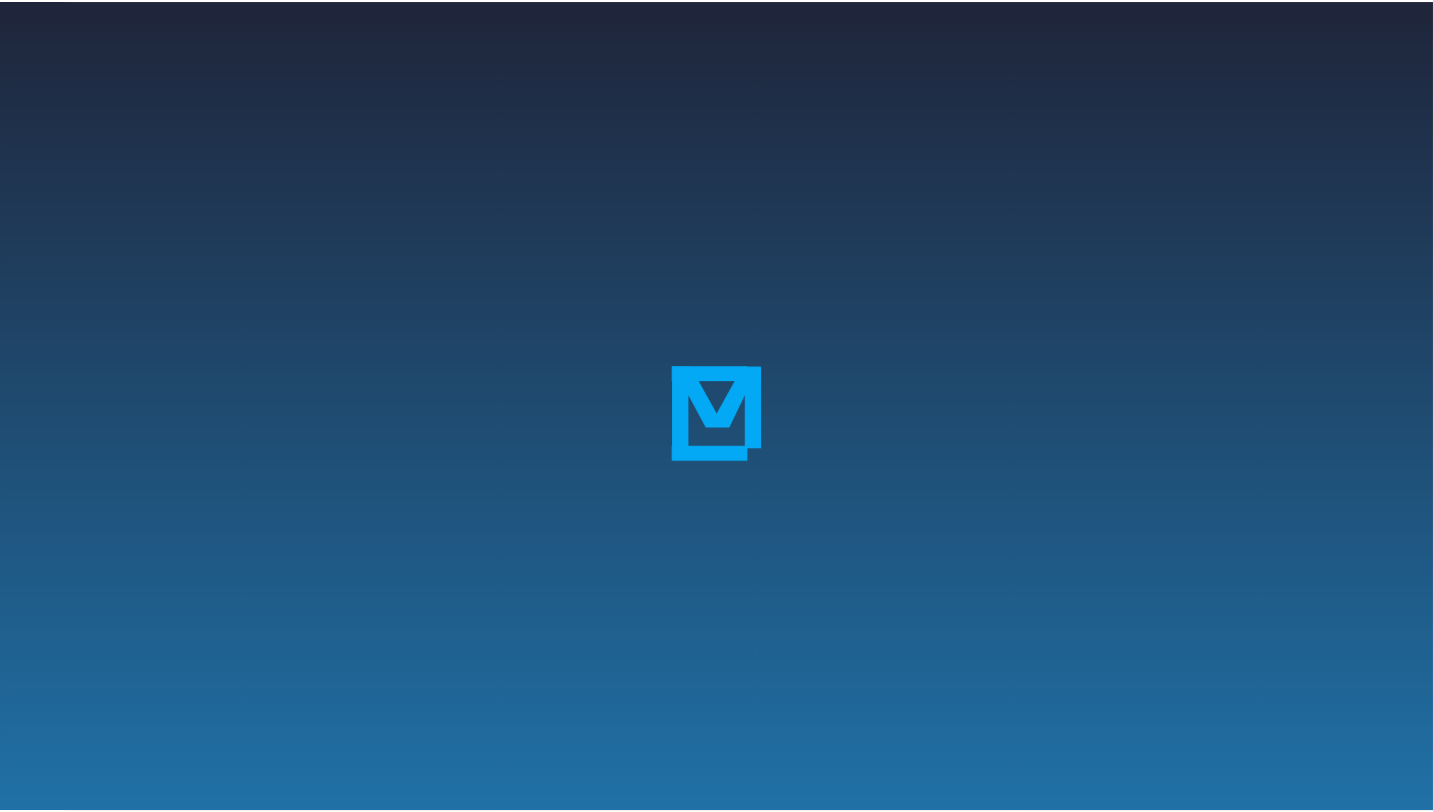 scroll, scrollTop: 0, scrollLeft: 0, axis: both 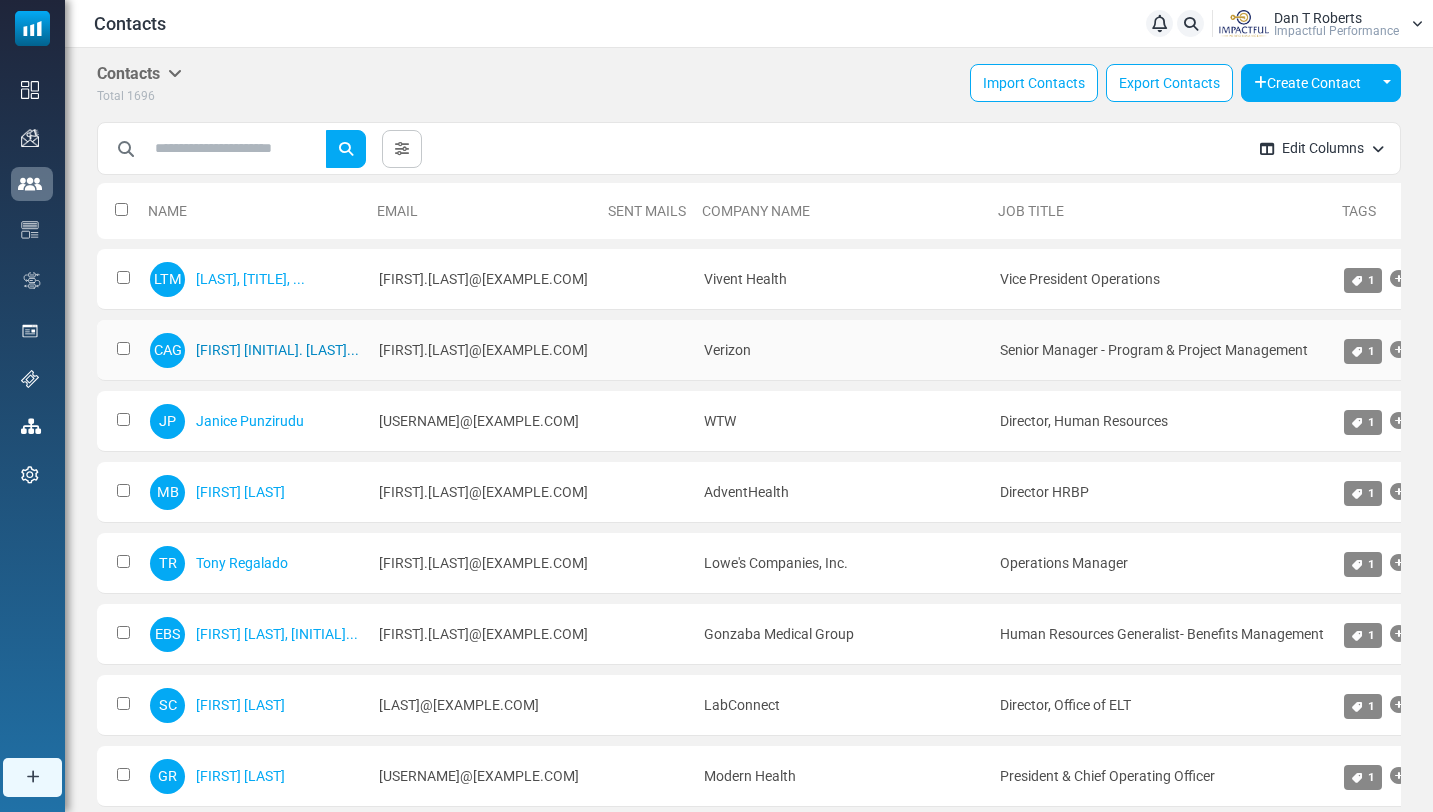 click on "Christopher A Gle..." at bounding box center (277, 350) 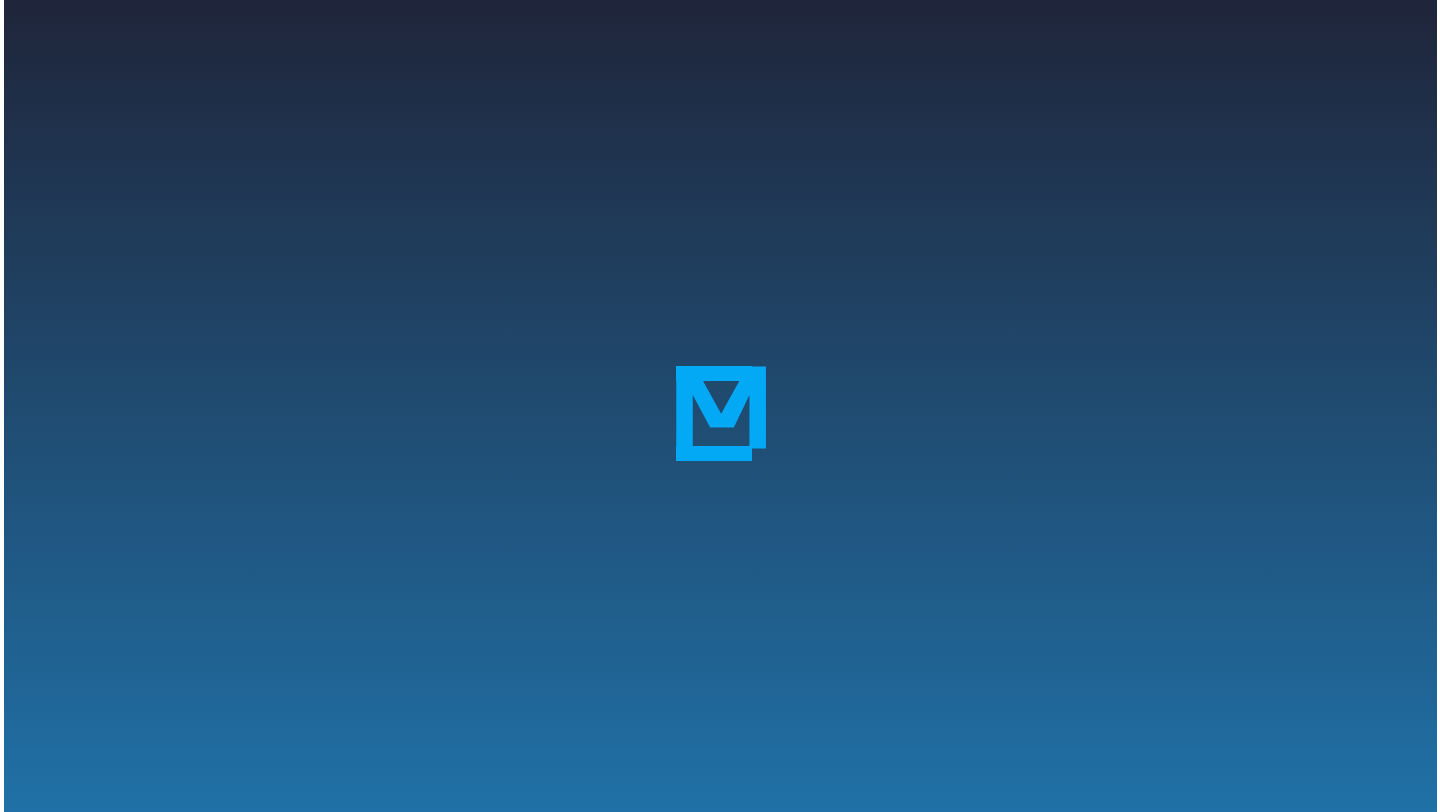 scroll, scrollTop: 0, scrollLeft: 0, axis: both 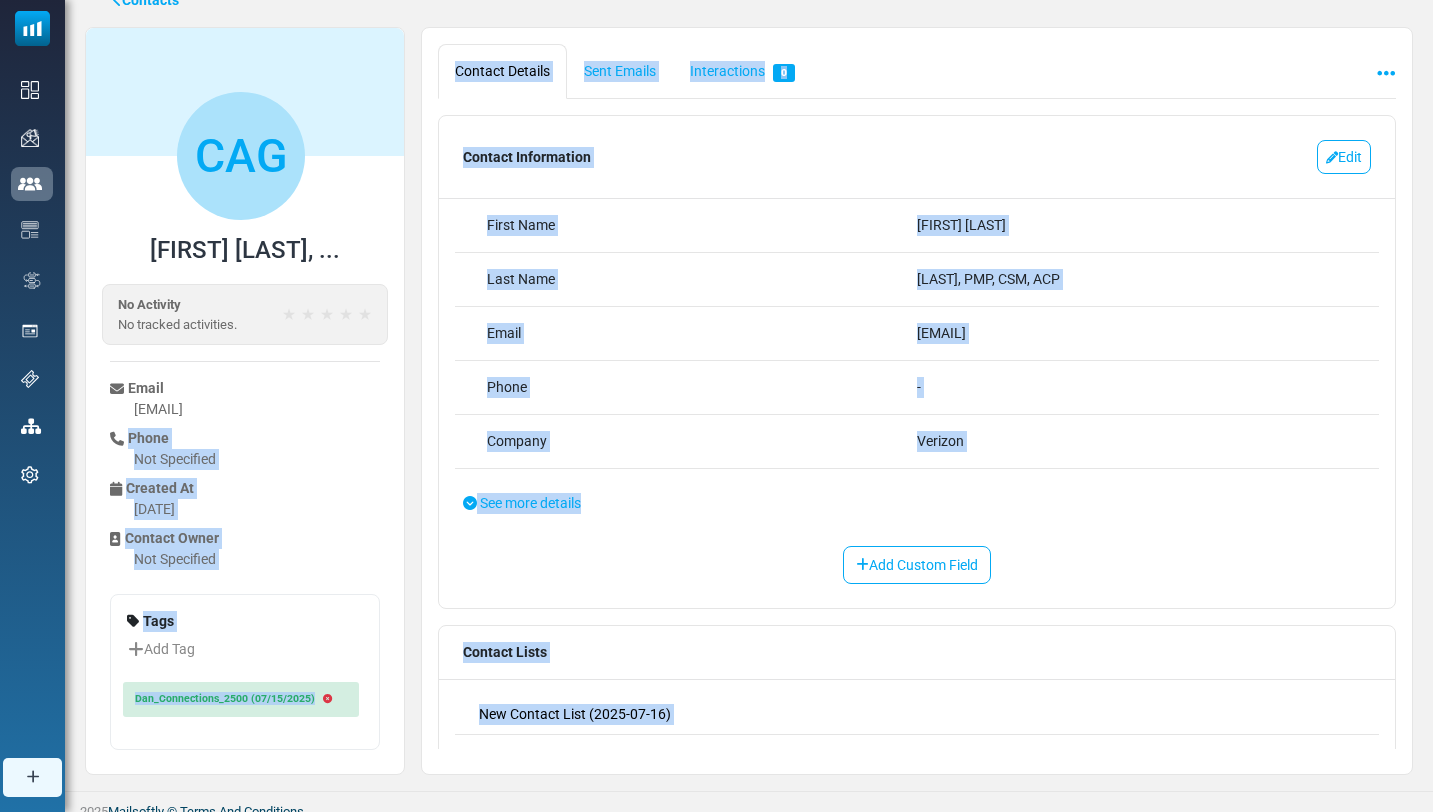 drag, startPoint x: 259, startPoint y: 521, endPoint x: 525, endPoint y: 758, distance: 356.26535 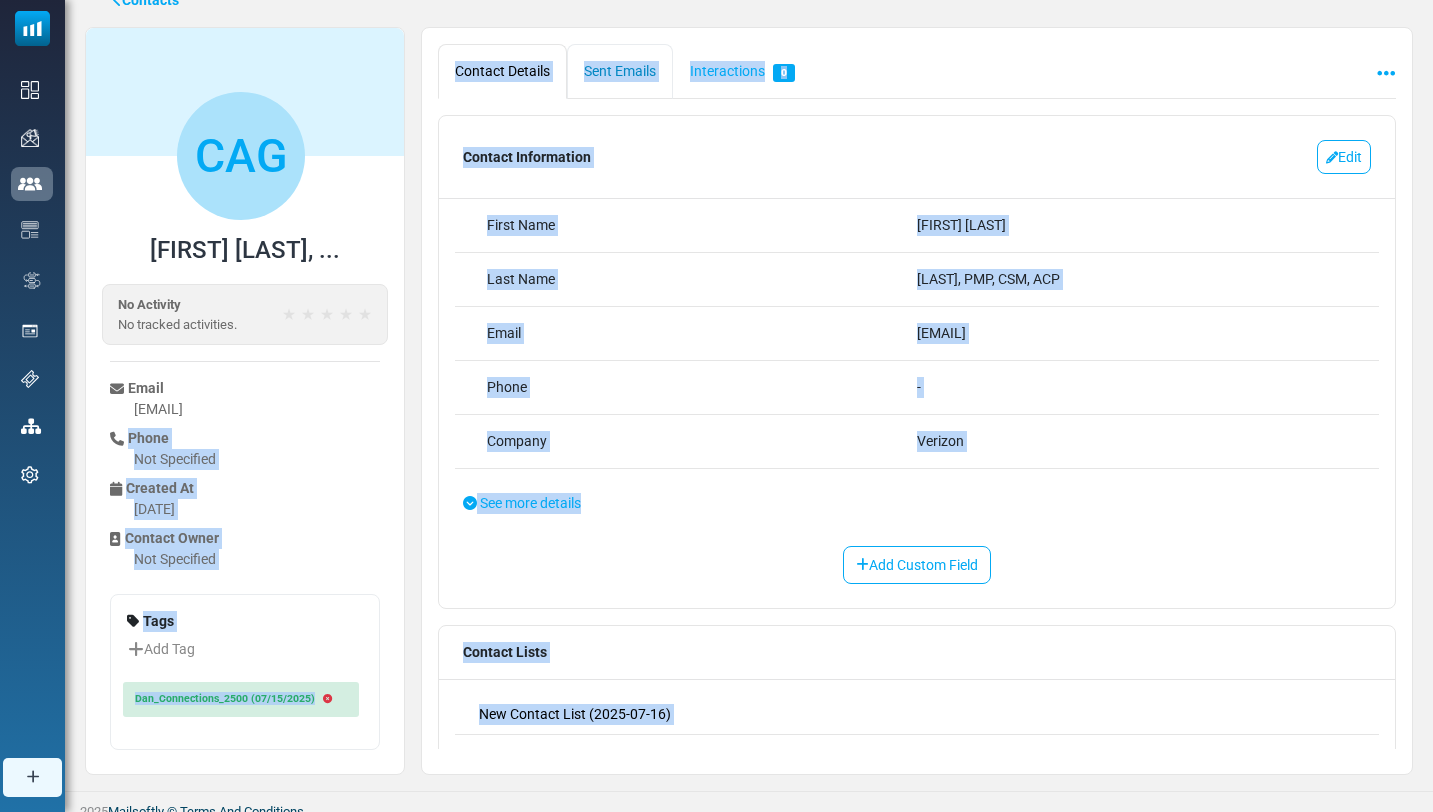 click on "Sent Emails" at bounding box center [620, 71] 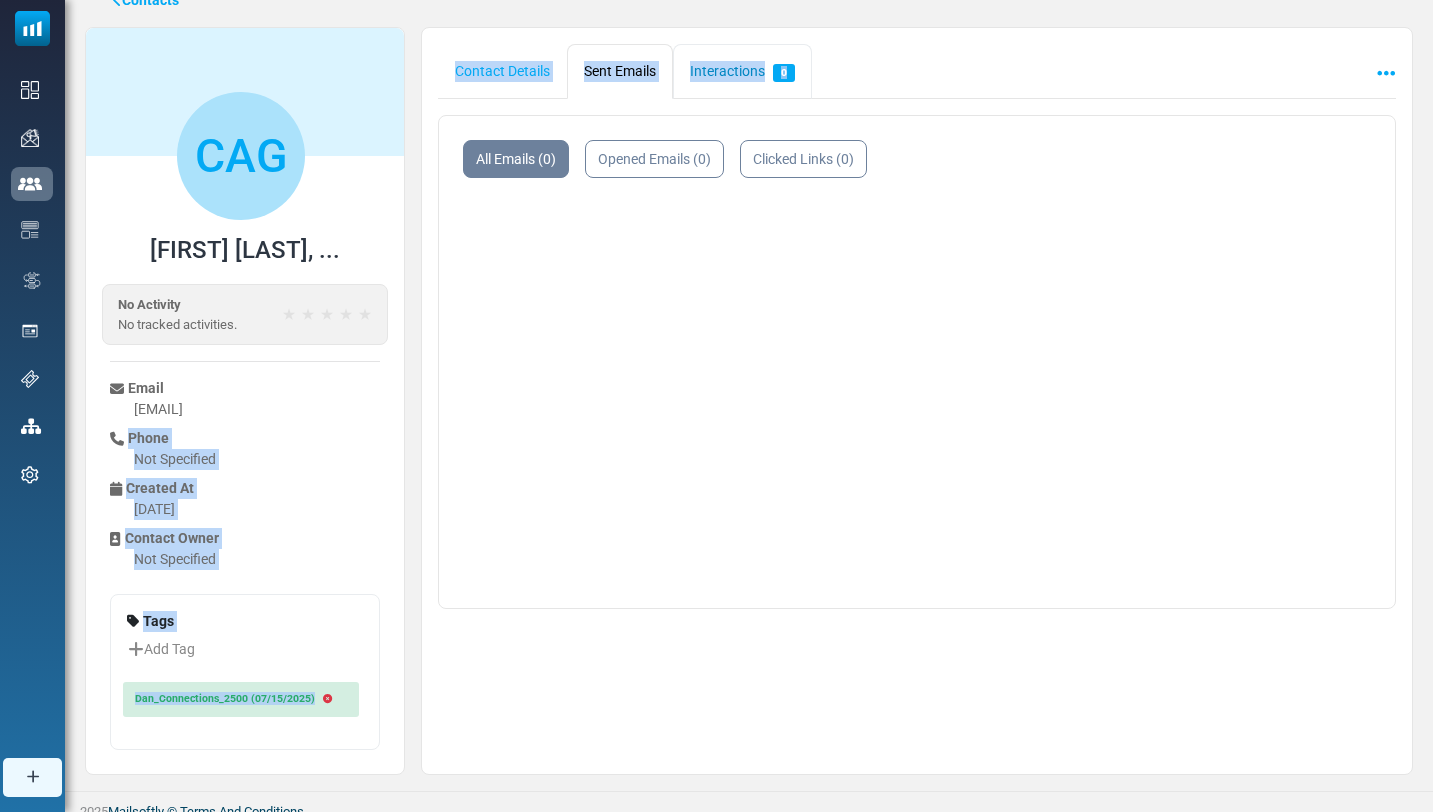 click on "Interactions
0" at bounding box center (742, 71) 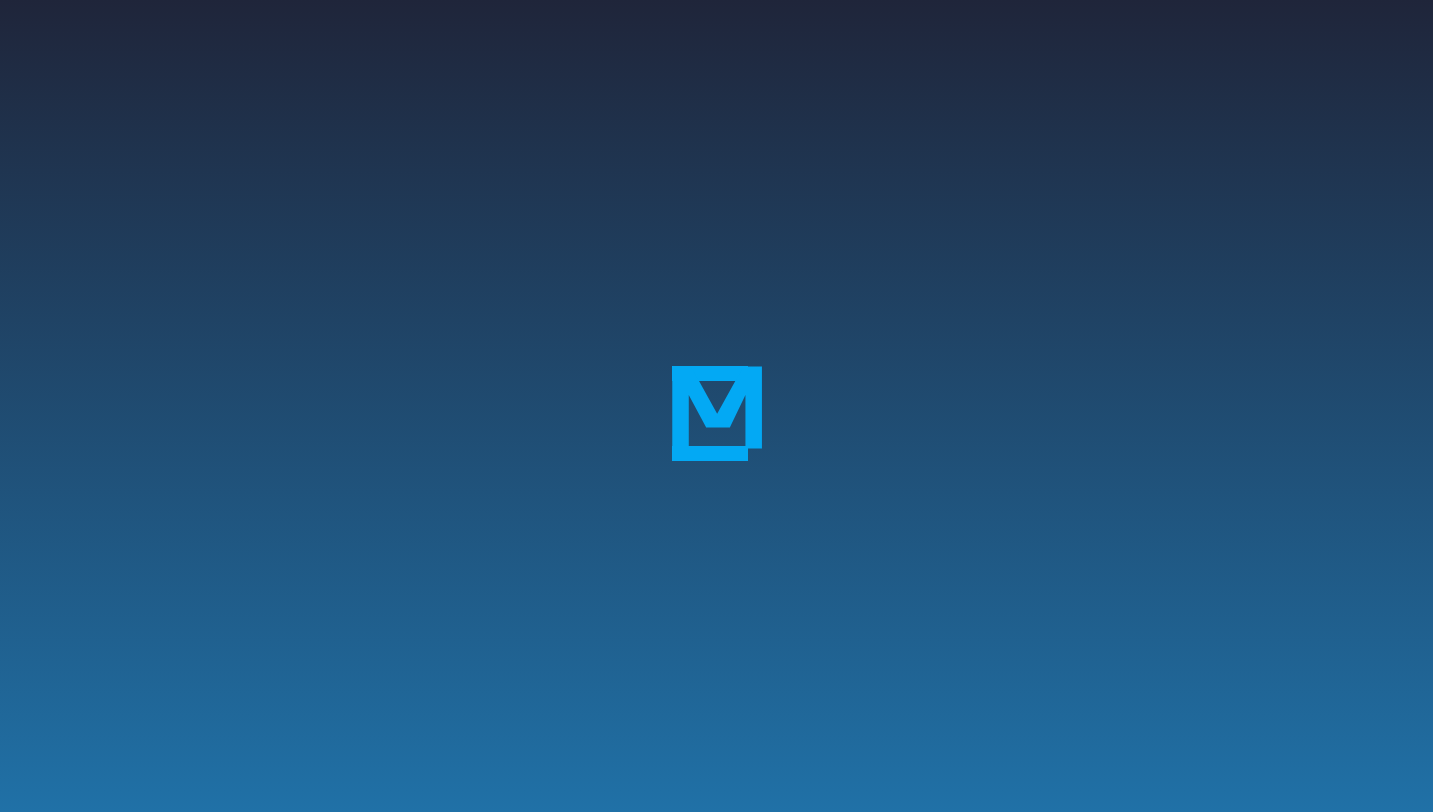 scroll, scrollTop: 0, scrollLeft: 0, axis: both 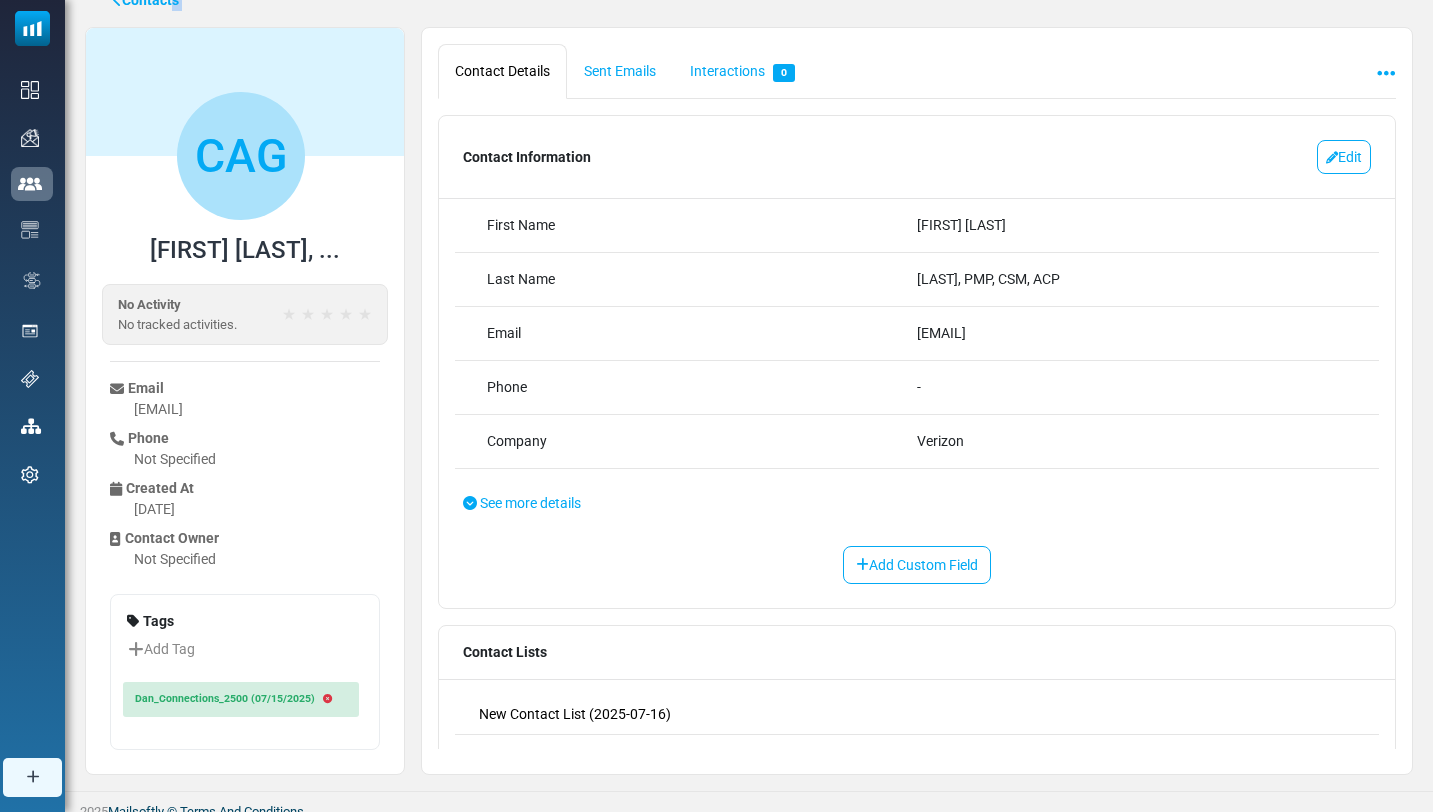 drag, startPoint x: 211, startPoint y: 46, endPoint x: 138, endPoint y: 1, distance: 85.75546 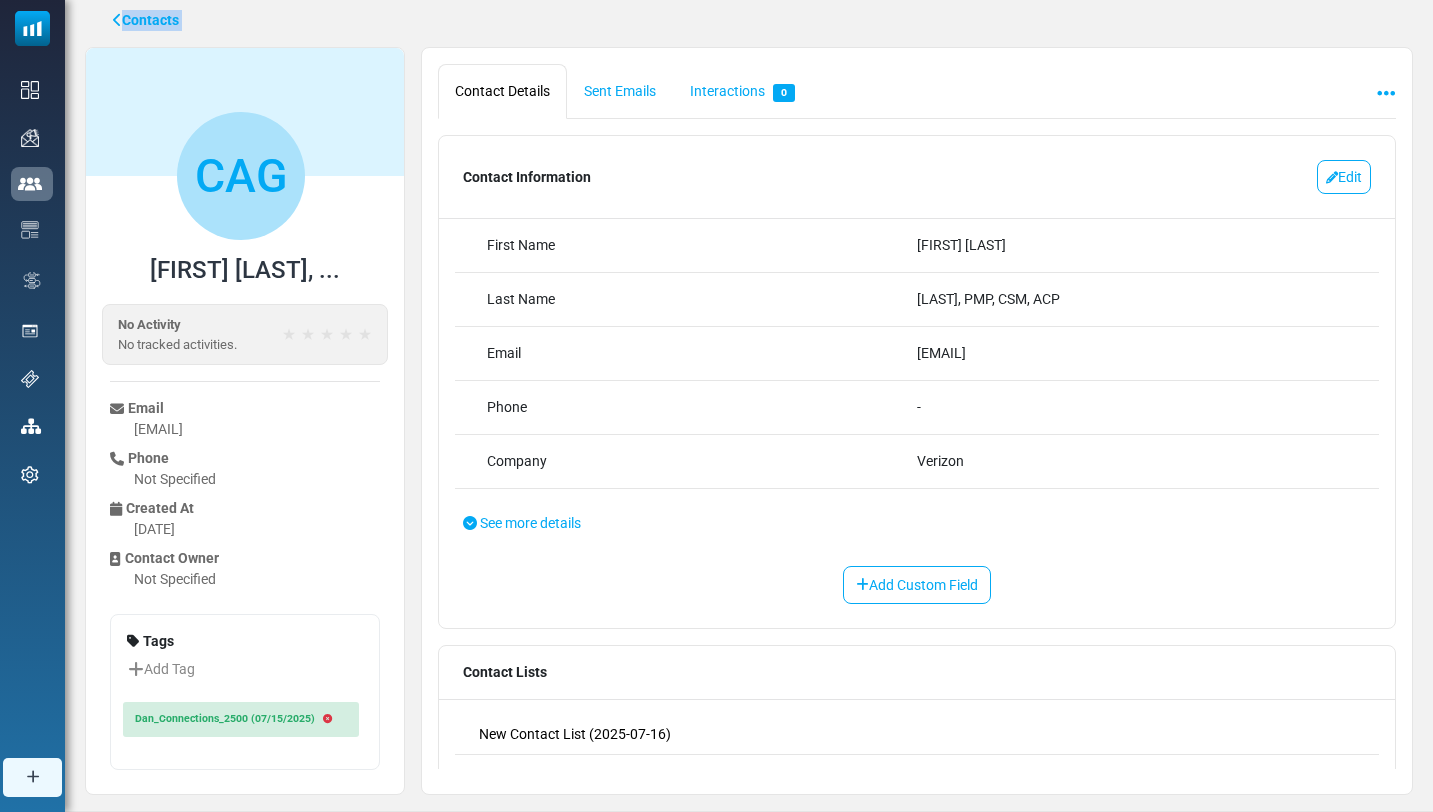 click on "Contacts" at bounding box center [146, 20] 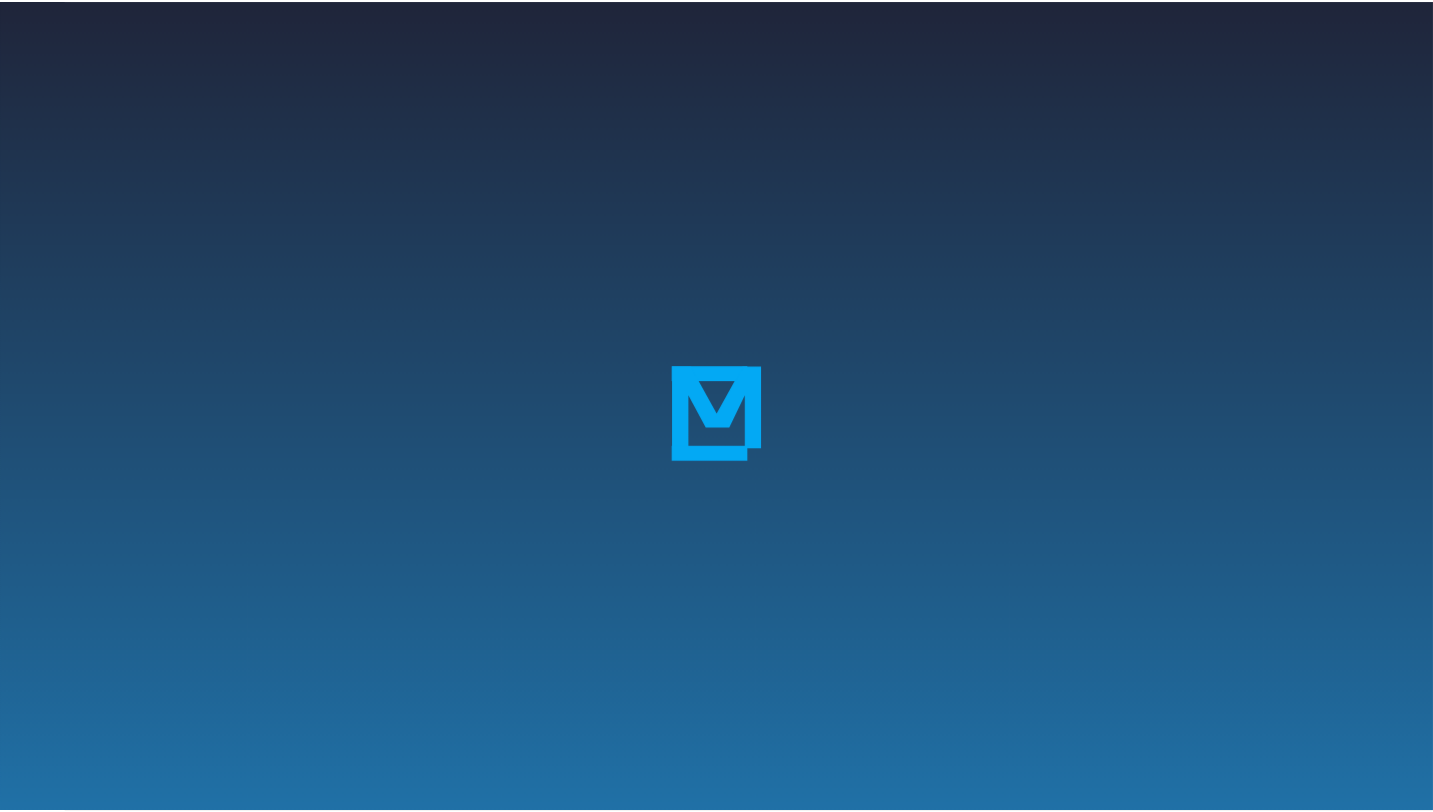 scroll, scrollTop: 0, scrollLeft: 0, axis: both 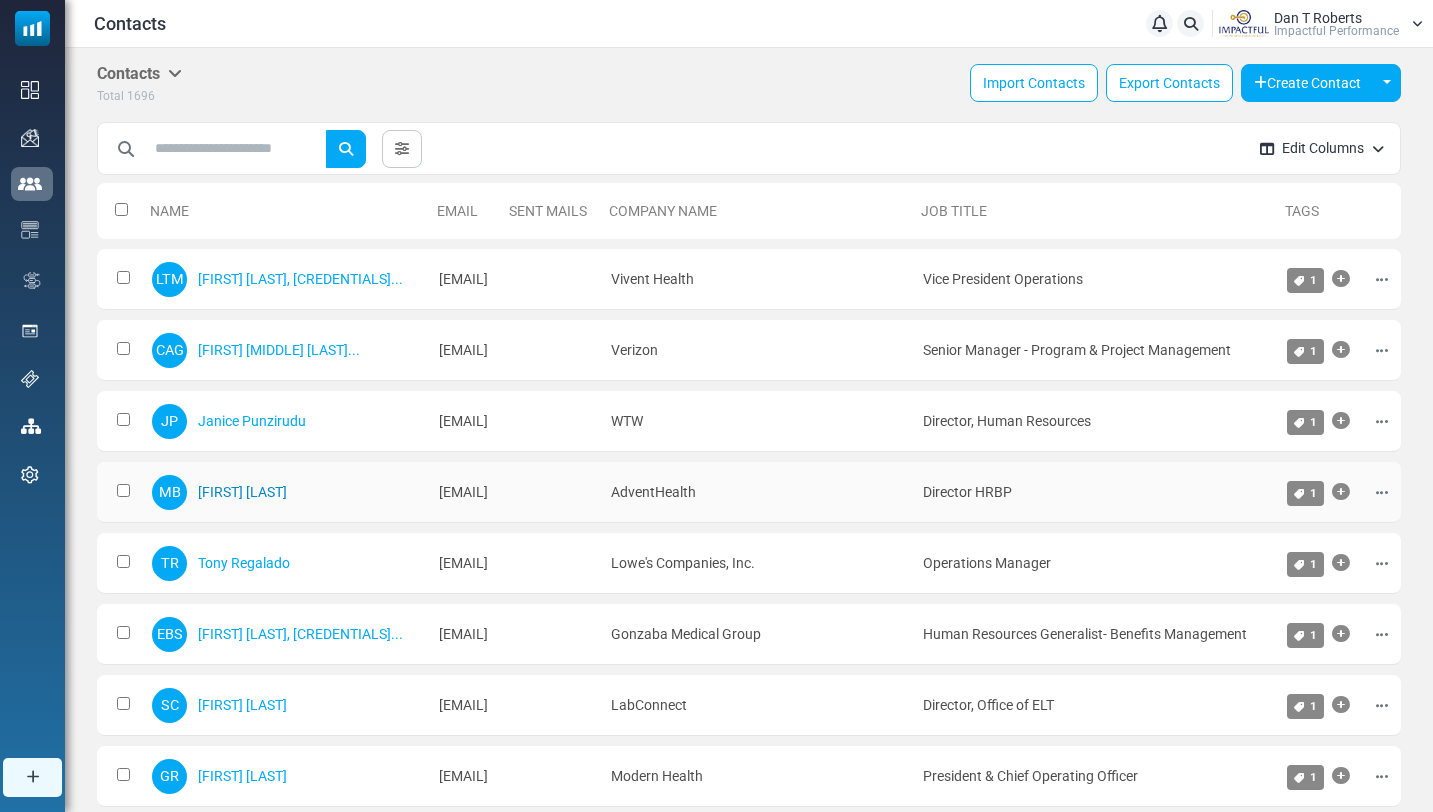 click on "[FIRST] [LAST]" at bounding box center [242, 492] 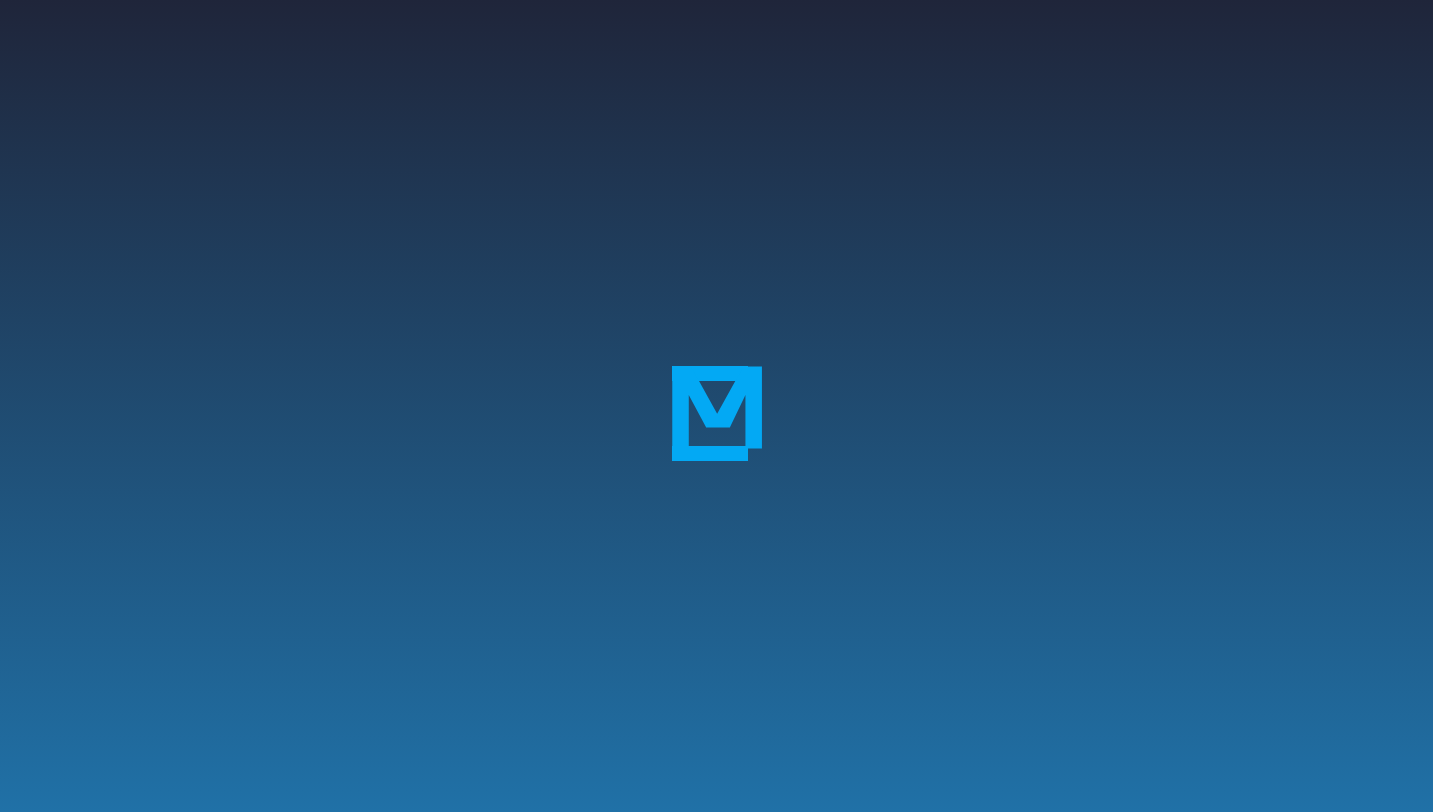 scroll, scrollTop: 0, scrollLeft: 0, axis: both 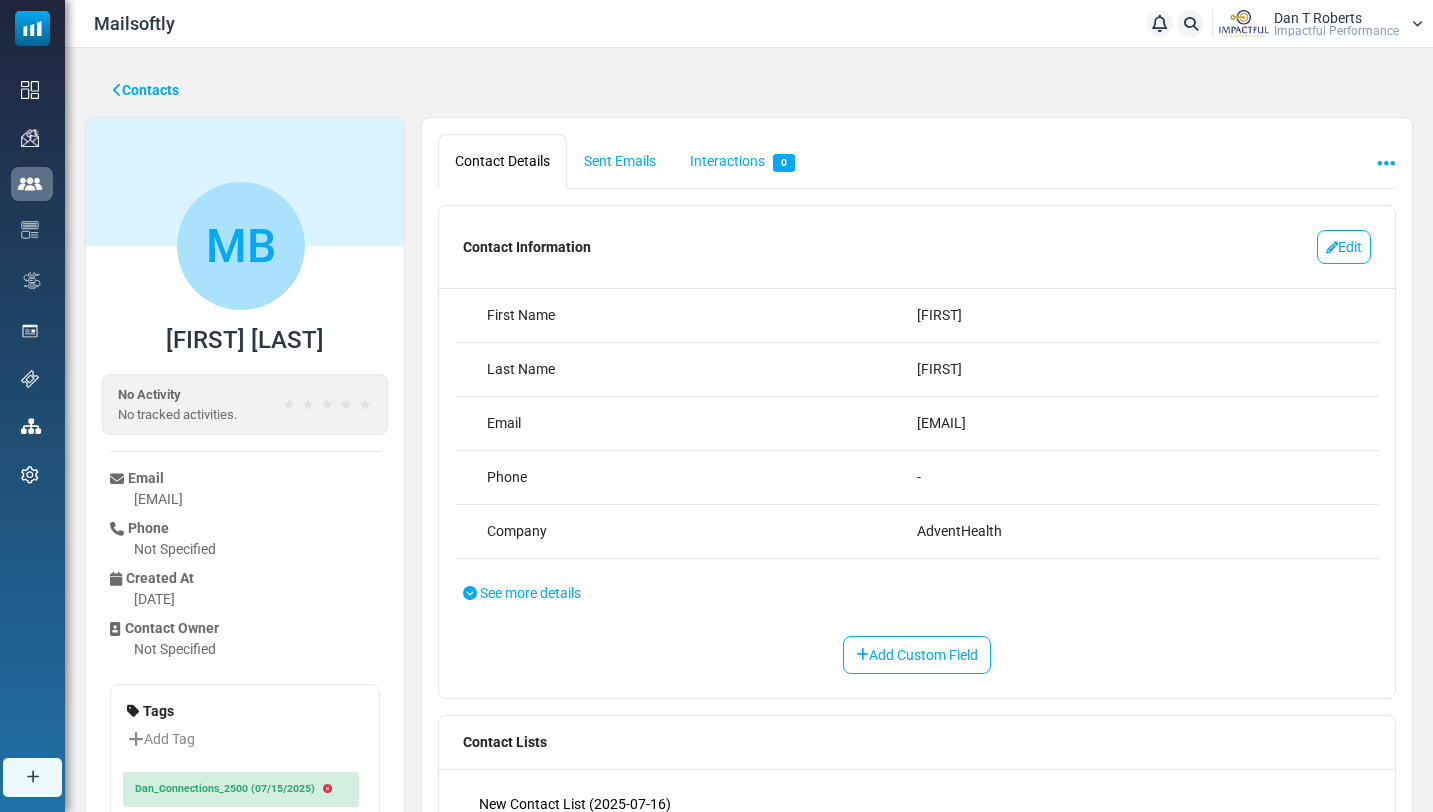 click on "Contacts" at bounding box center [146, 90] 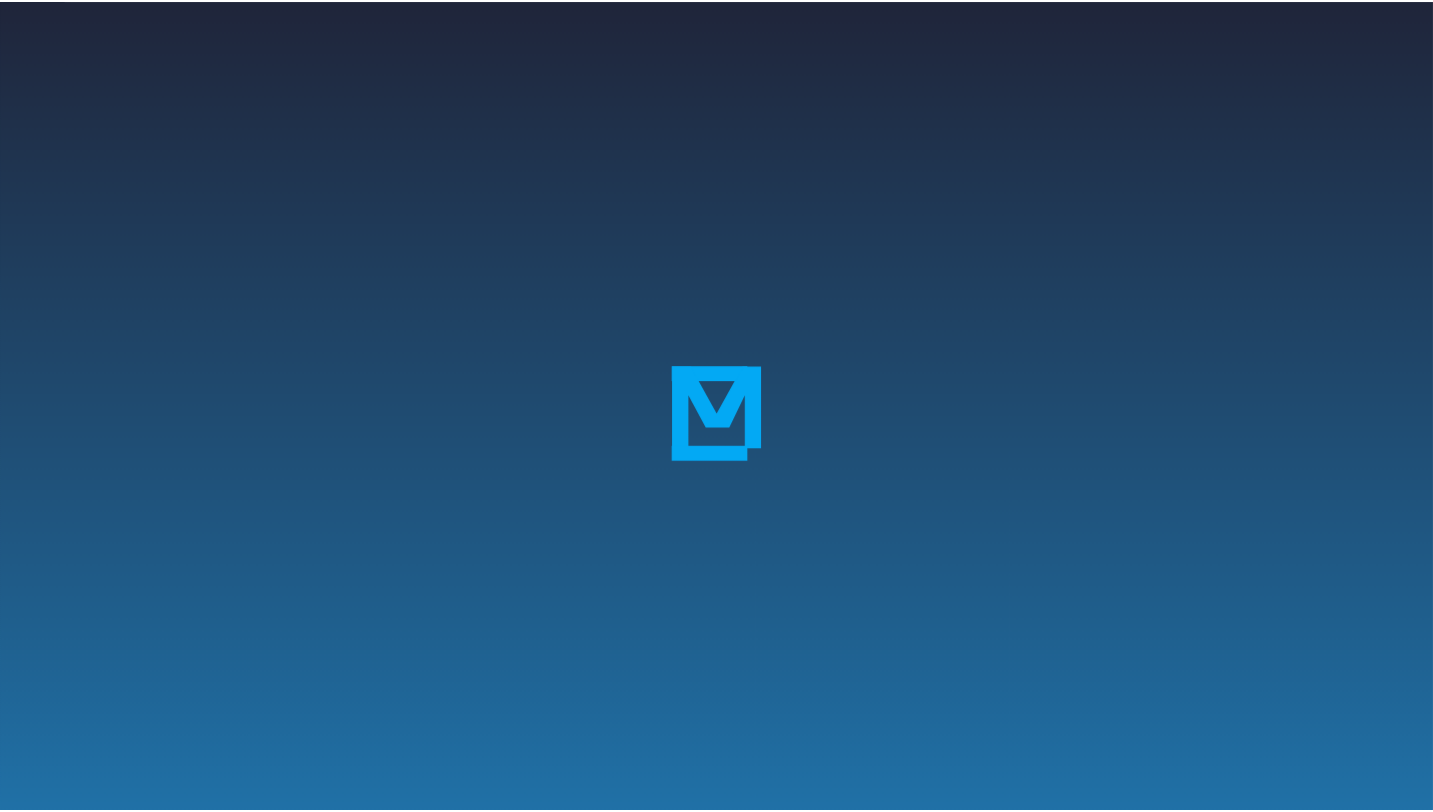 scroll, scrollTop: 0, scrollLeft: 0, axis: both 